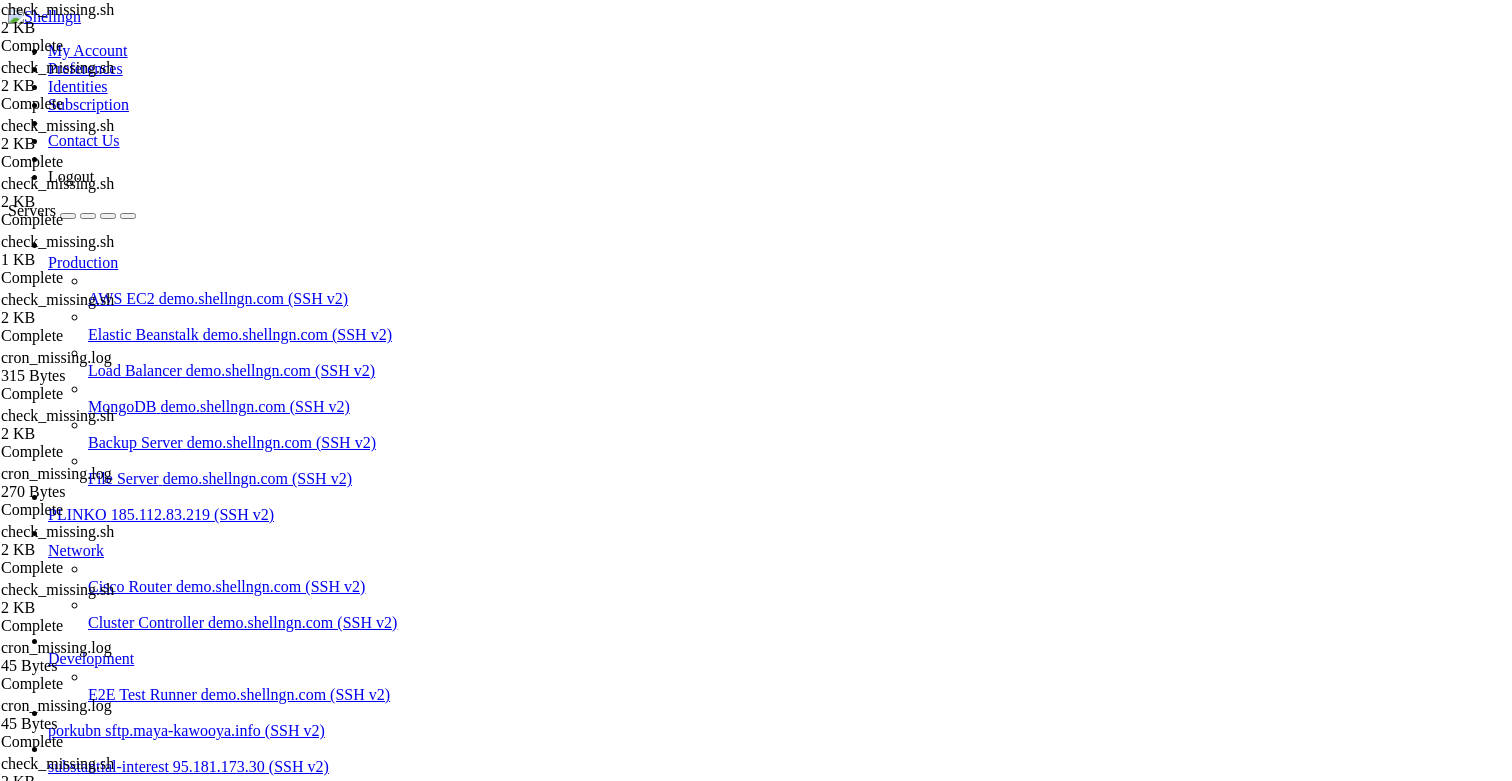 click on "Reconnect" at bounding box center [48, 1283] 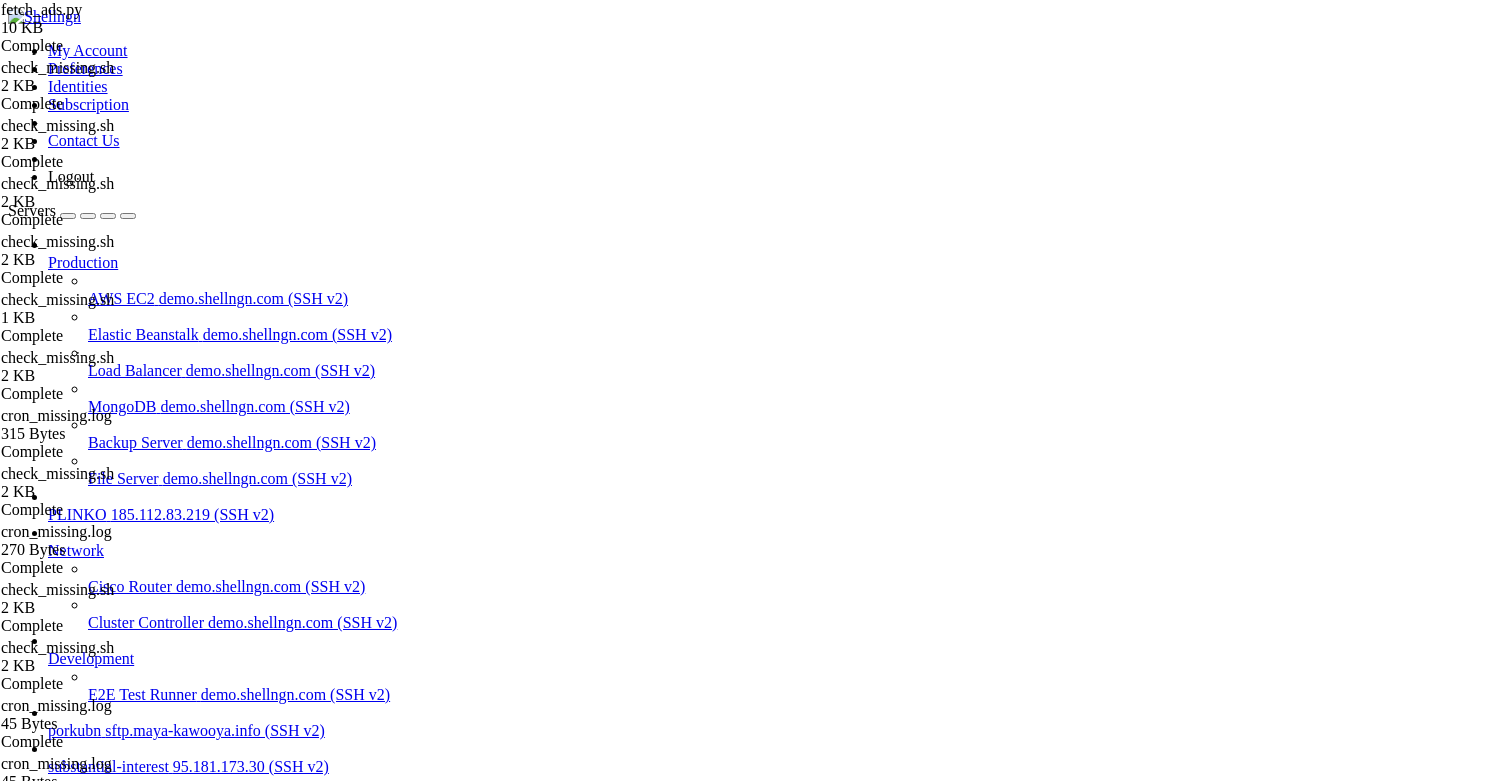 type on "#!/usr/bin/env python3" 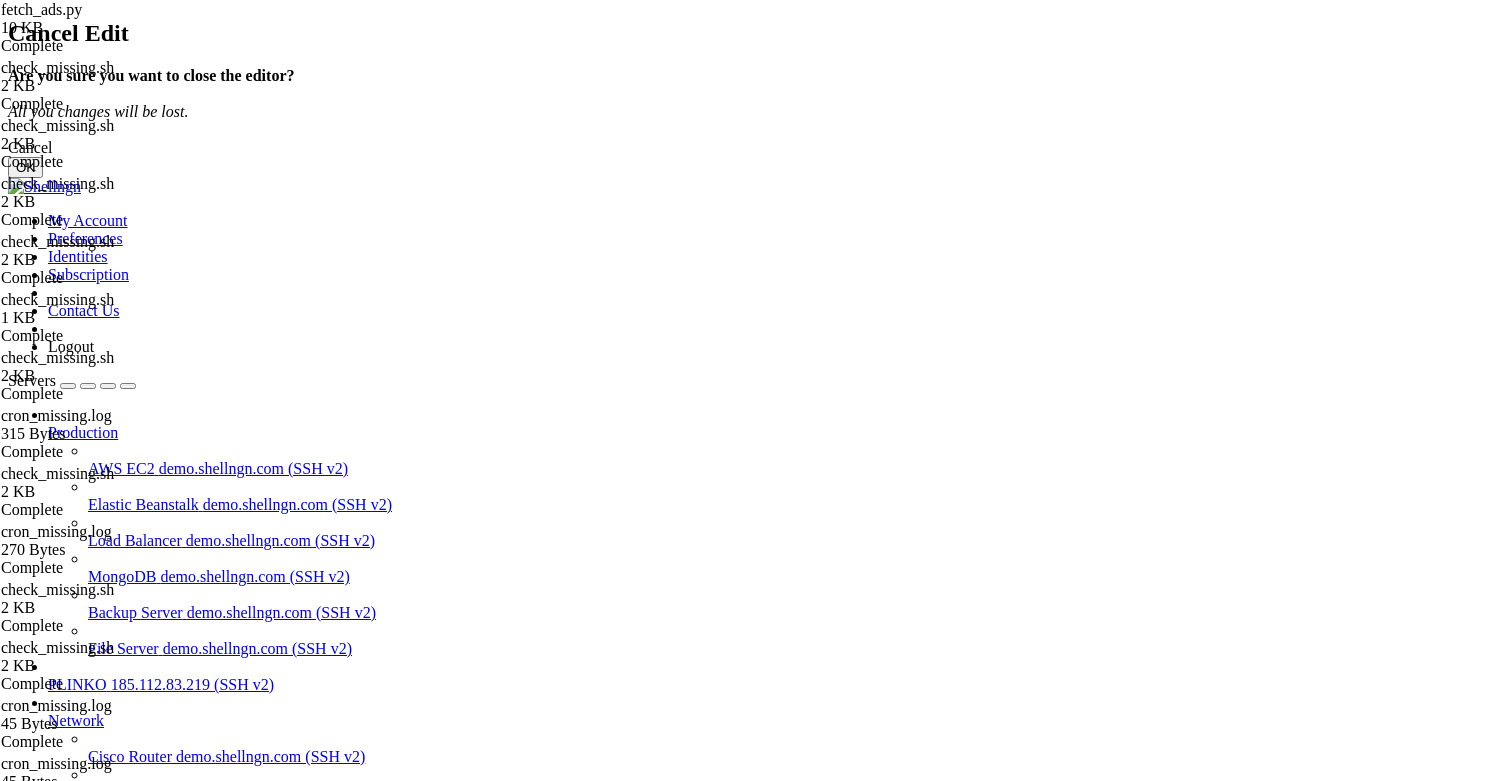 click on "OK" at bounding box center (25, 167) 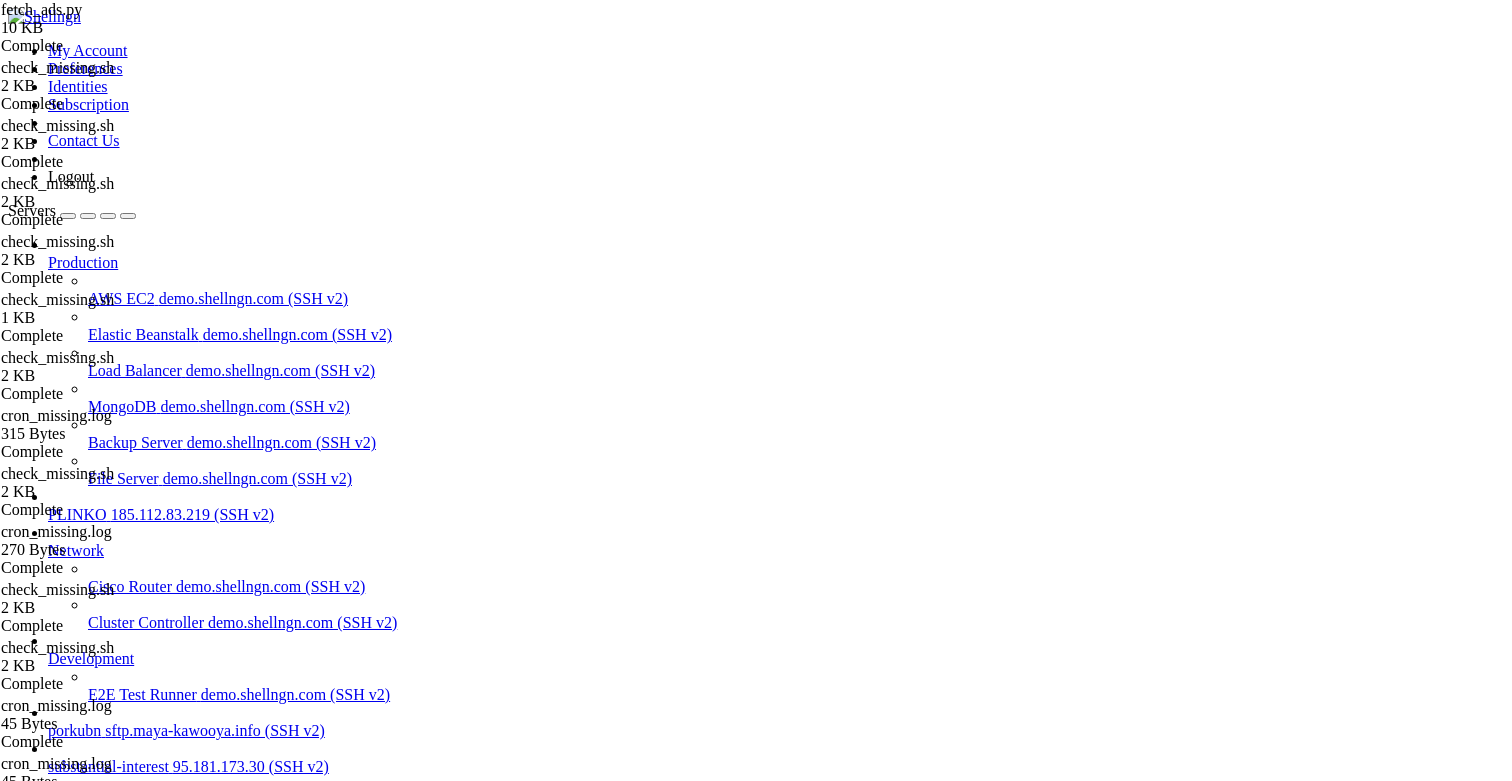 click on "  .." at bounding box center [303, 1311] 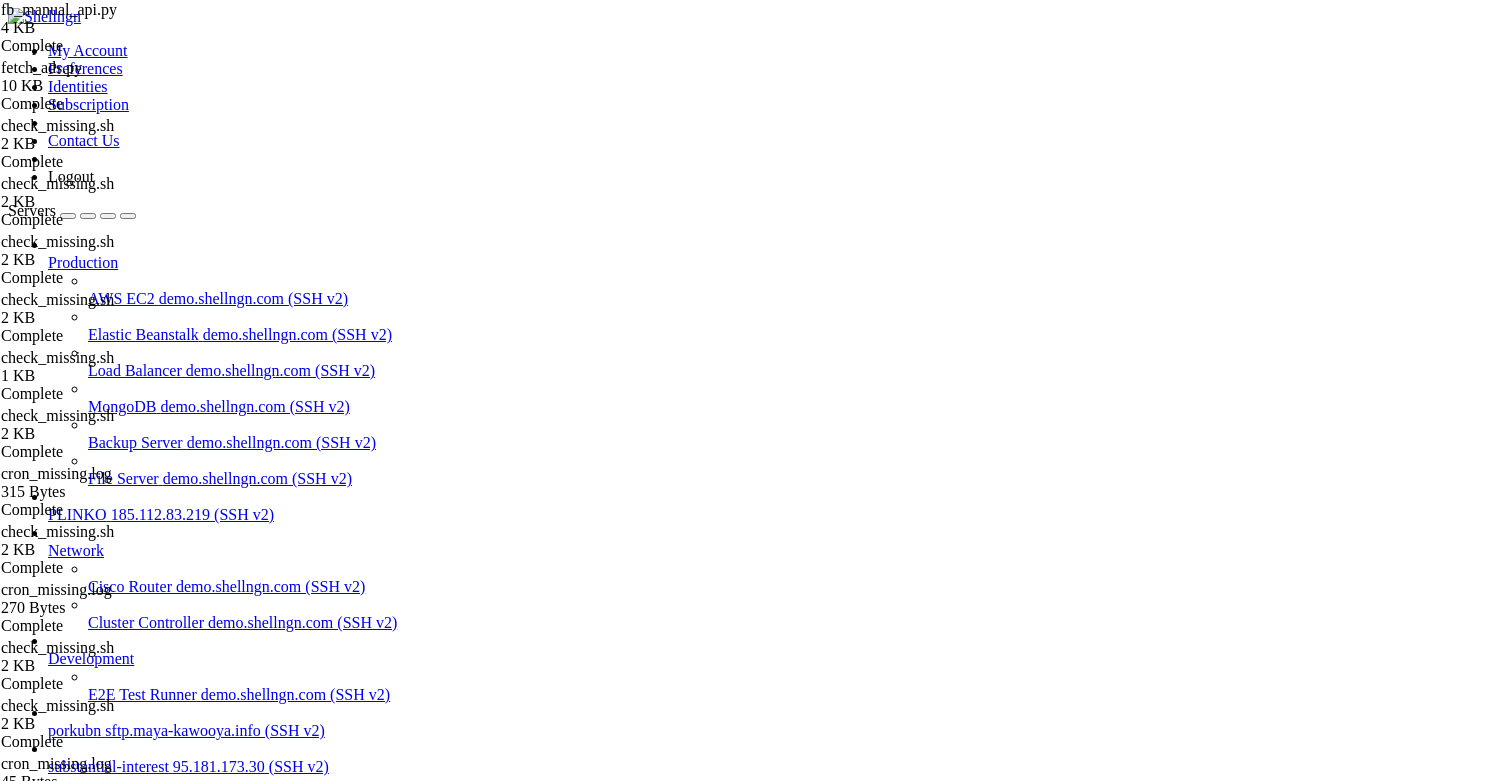 click on "# fb_manual_api.py from   fastapi   import   FastAPI ,   HTTPException from   pydantic   import   BaseModel import   datetime   as   dt ,   os ,   psycopg # ───── Google‑Sheet helpers ───── import   gspread from   google . oauth2 . service_account   import   Credentials from   typing   import   List ,   Dict app   =   FastAPI ( ) CONNINFO   =   os . getenv ( "DATABASE_URL" ) # ───────────────────────── models ────────────────────────── class   Row ( BaseModel ) :       report_date :   dt . date       date_start   :   dt . date       date_stop    :   dt . date       account_id :   str       ad_id :        str       offer_id :     str       buyer_id :   str       idcreo :     str       note :       str   |   None   =   "[MANUAL]"       campaign_name :   str       ad_name :         str             inline_link_clicks :   int   =   0       leads :           int   =   0       registrations :" at bounding box center (779, 2406) 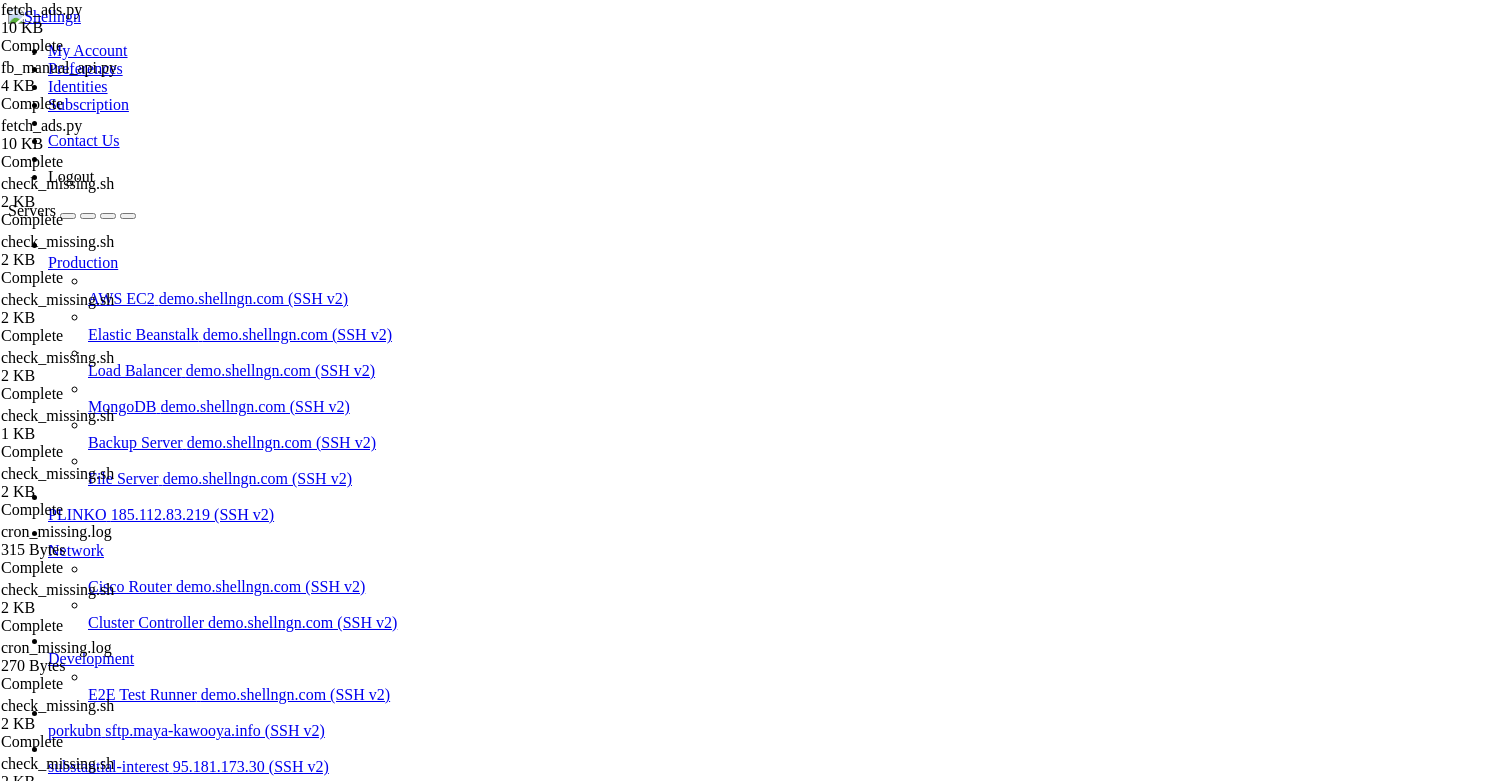 type on "#!/usr/bin/env python3" 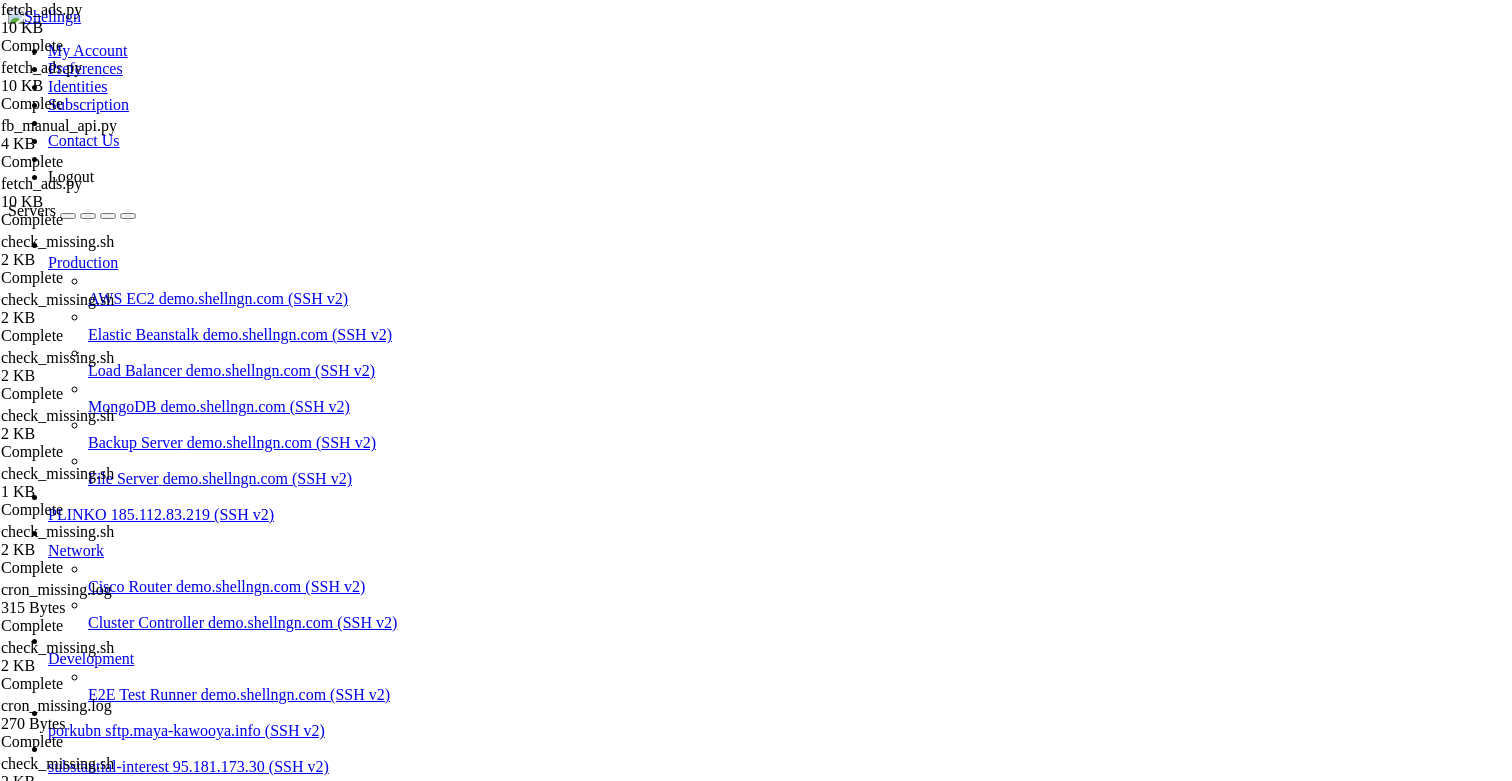 type on "д" 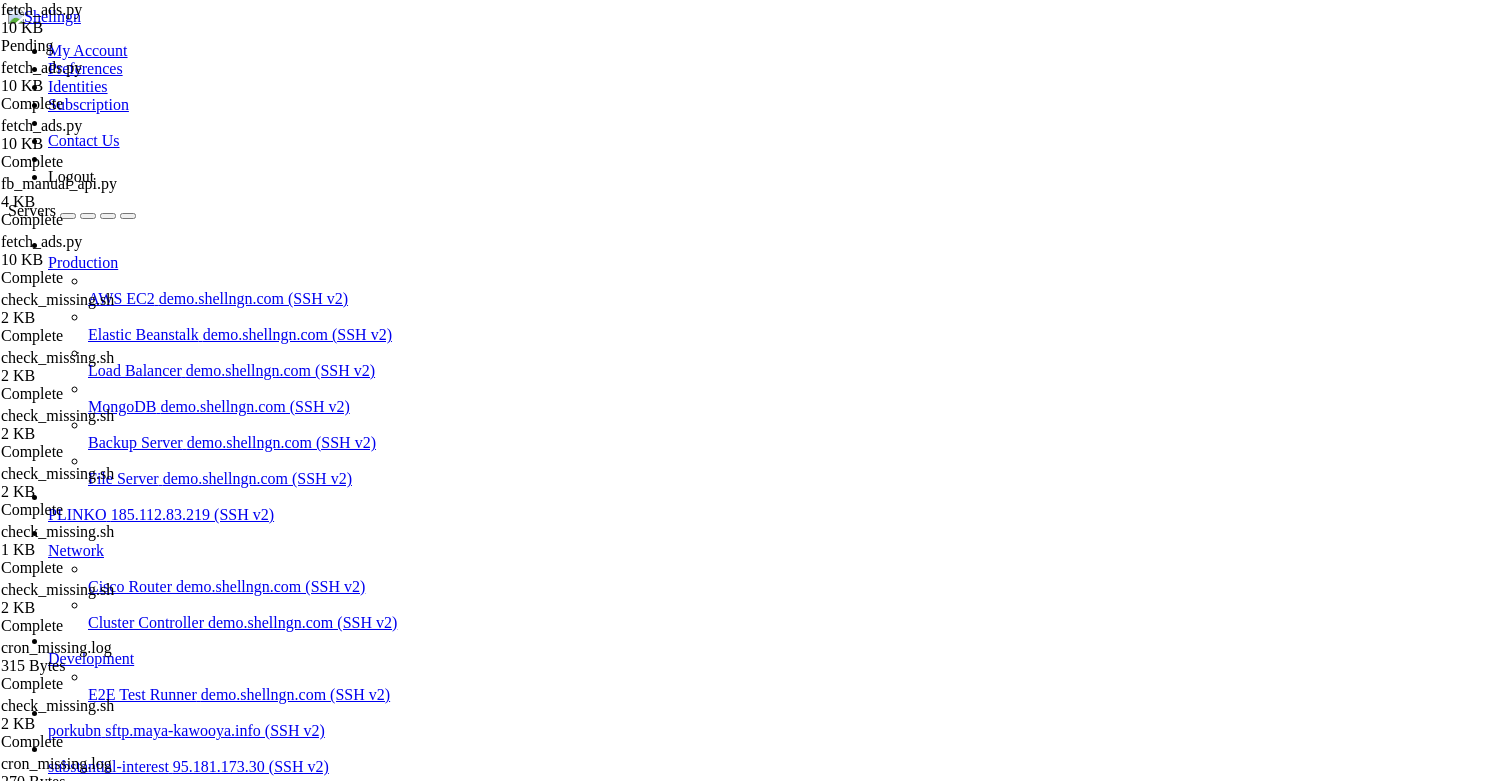 click on "Reconnect" at bounding box center [756, 1991] 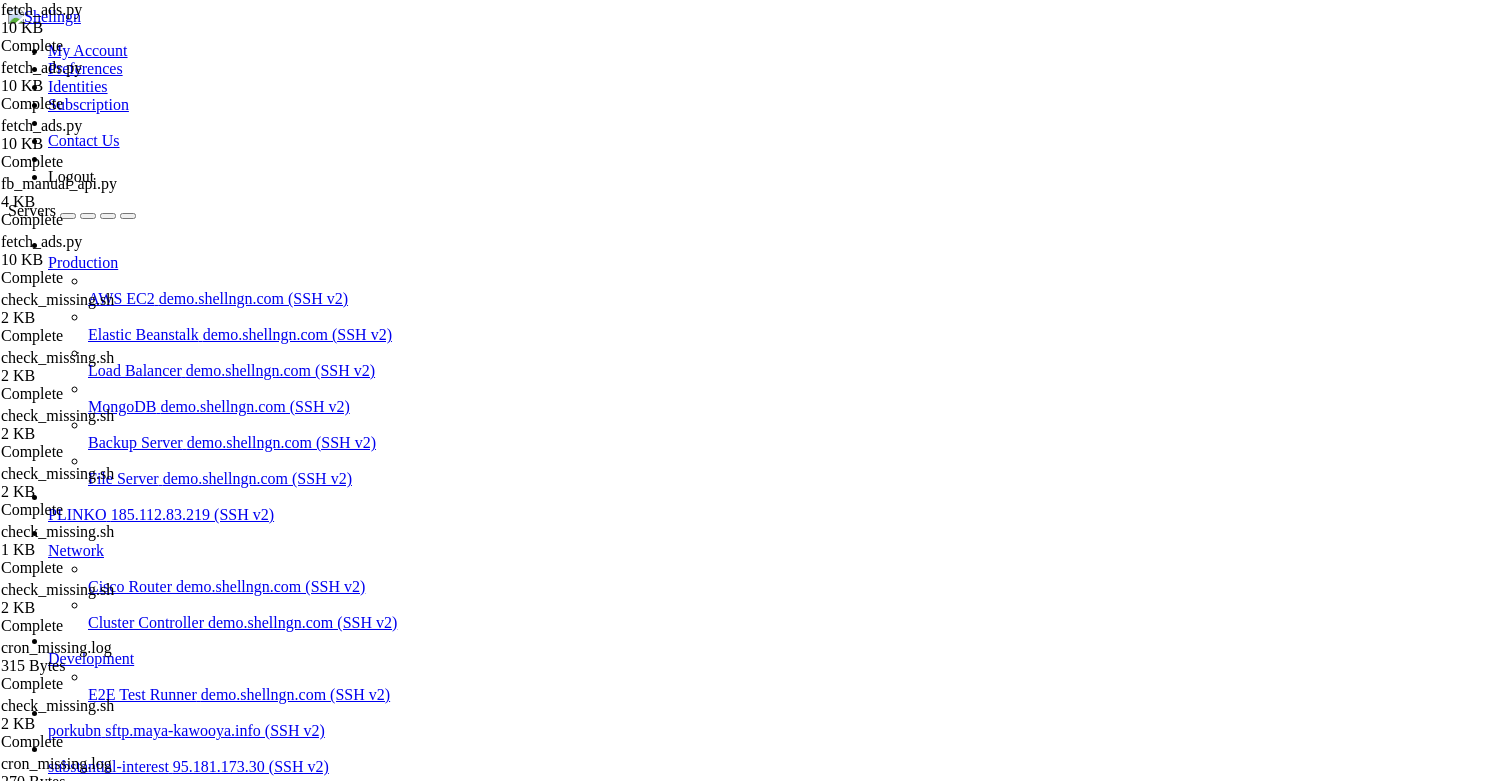 scroll, scrollTop: 484, scrollLeft: 0, axis: vertical 